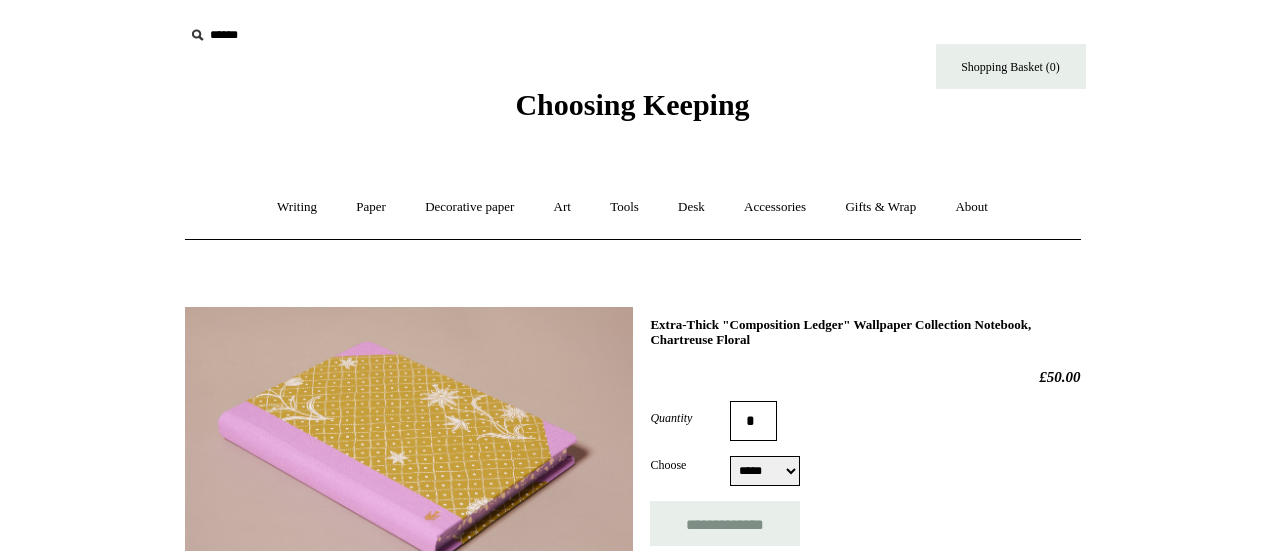 scroll, scrollTop: 0, scrollLeft: 0, axis: both 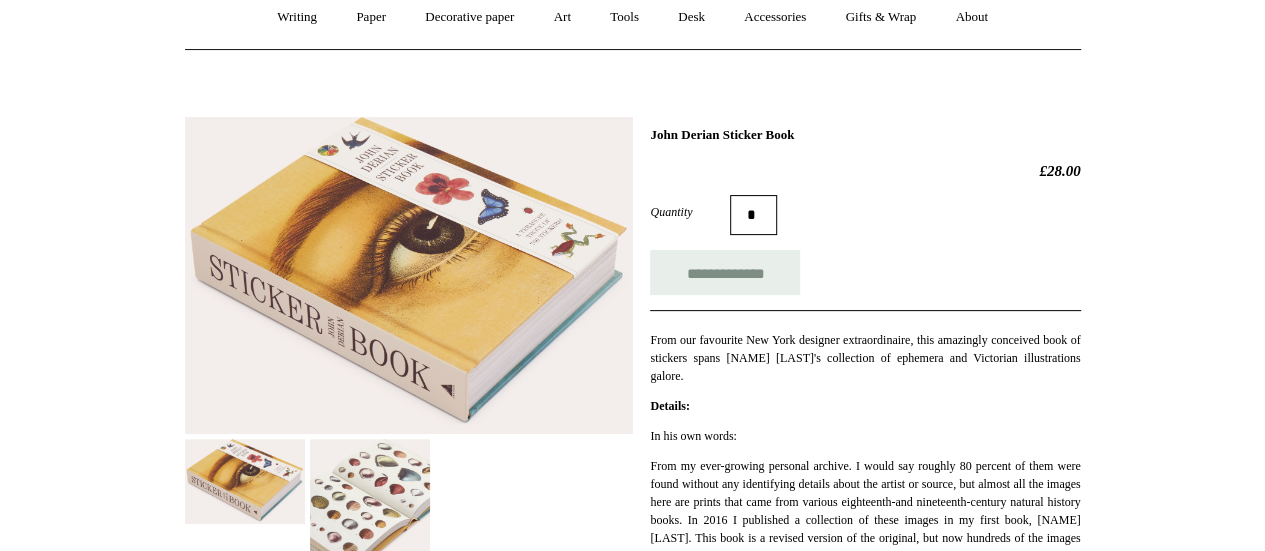 click at bounding box center [370, 499] 